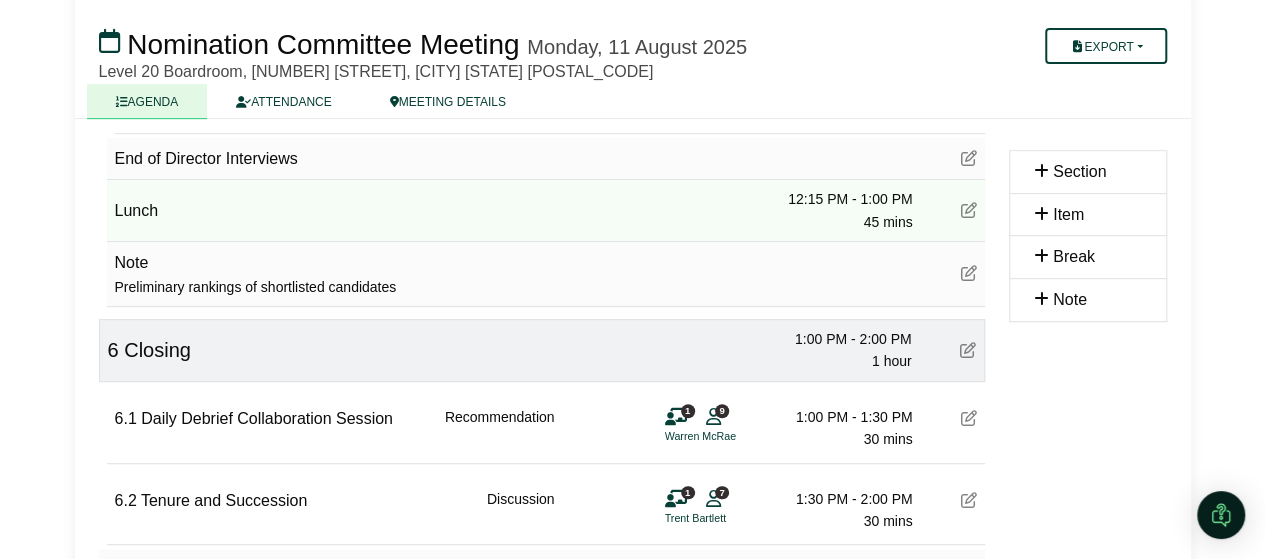scroll, scrollTop: 4089, scrollLeft: 0, axis: vertical 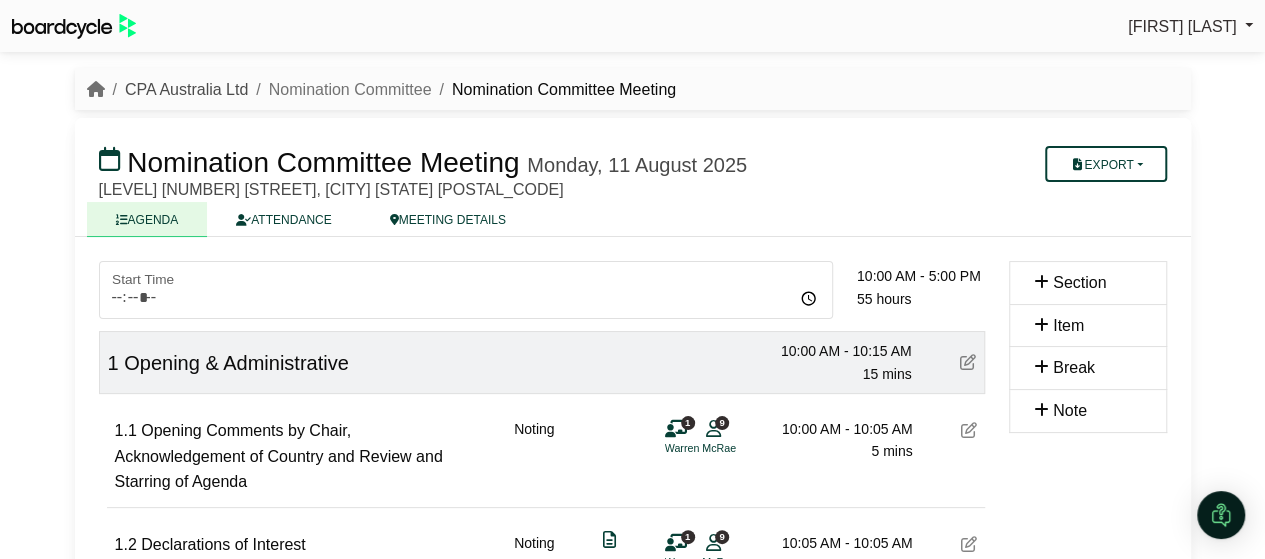 click on "CPA Australia Ltd" at bounding box center [186, 89] 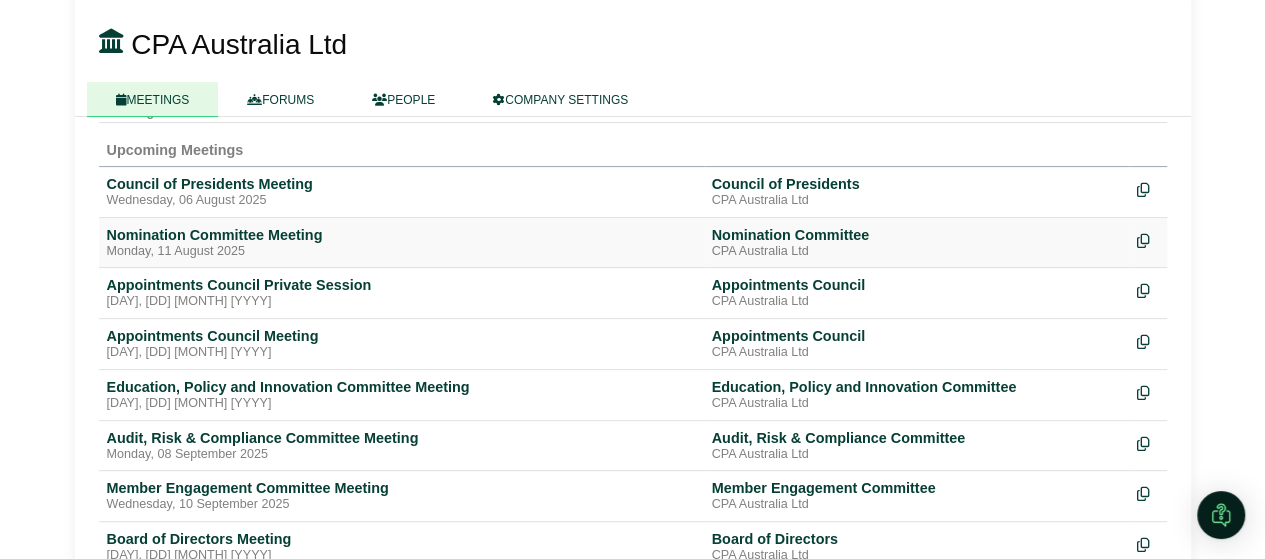 scroll, scrollTop: 200, scrollLeft: 0, axis: vertical 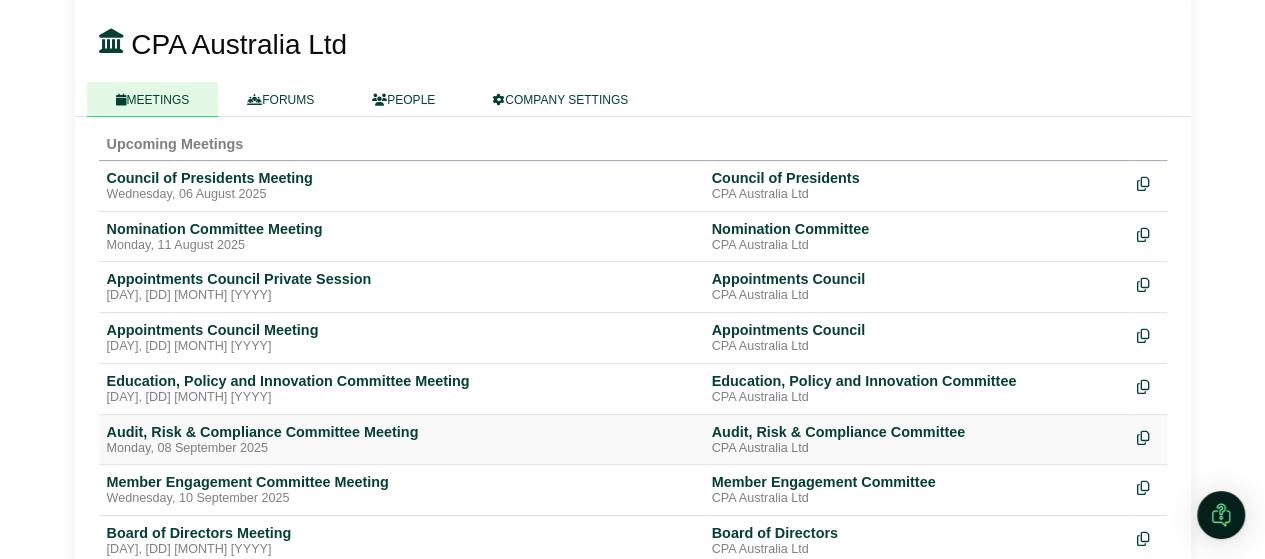 click on "Audit, Risk & Compliance Committee Meeting" at bounding box center [401, 432] 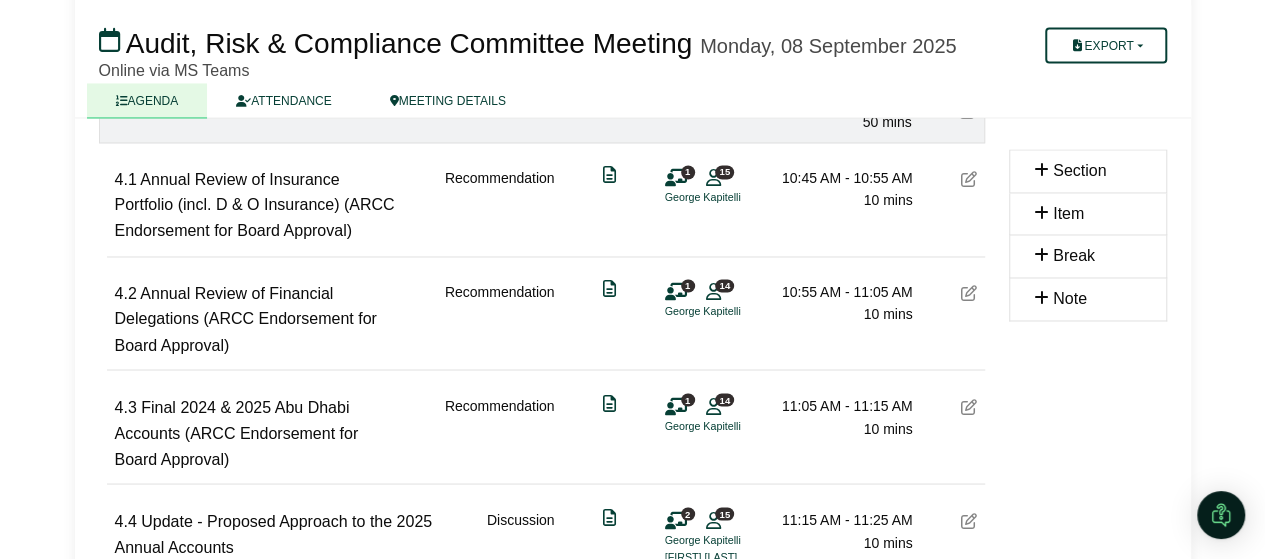 scroll, scrollTop: 1600, scrollLeft: 0, axis: vertical 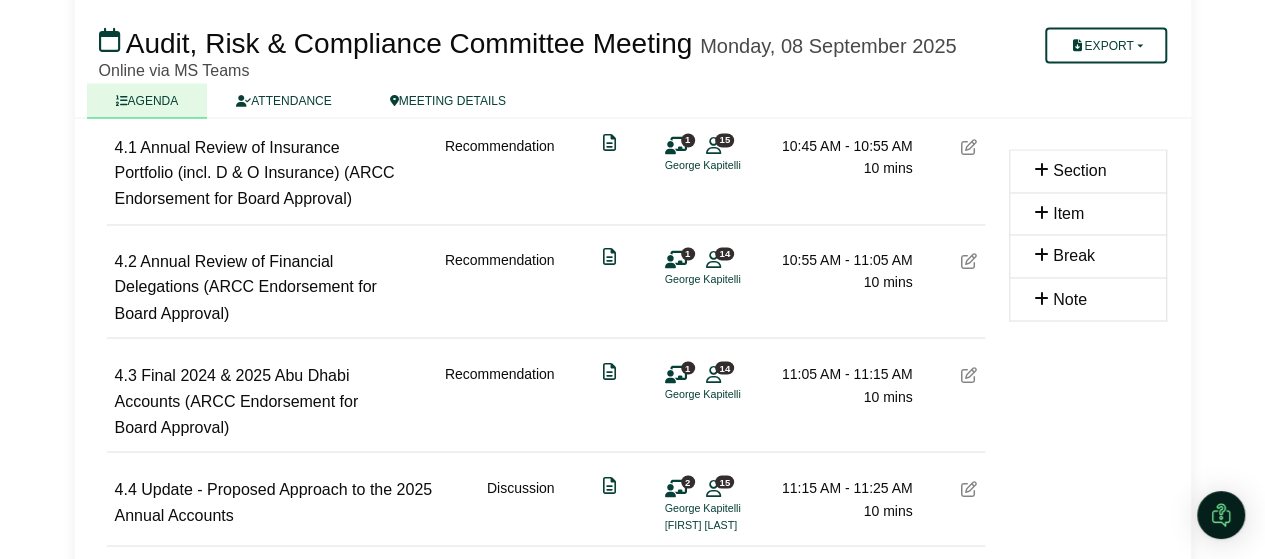 click at bounding box center (969, 374) 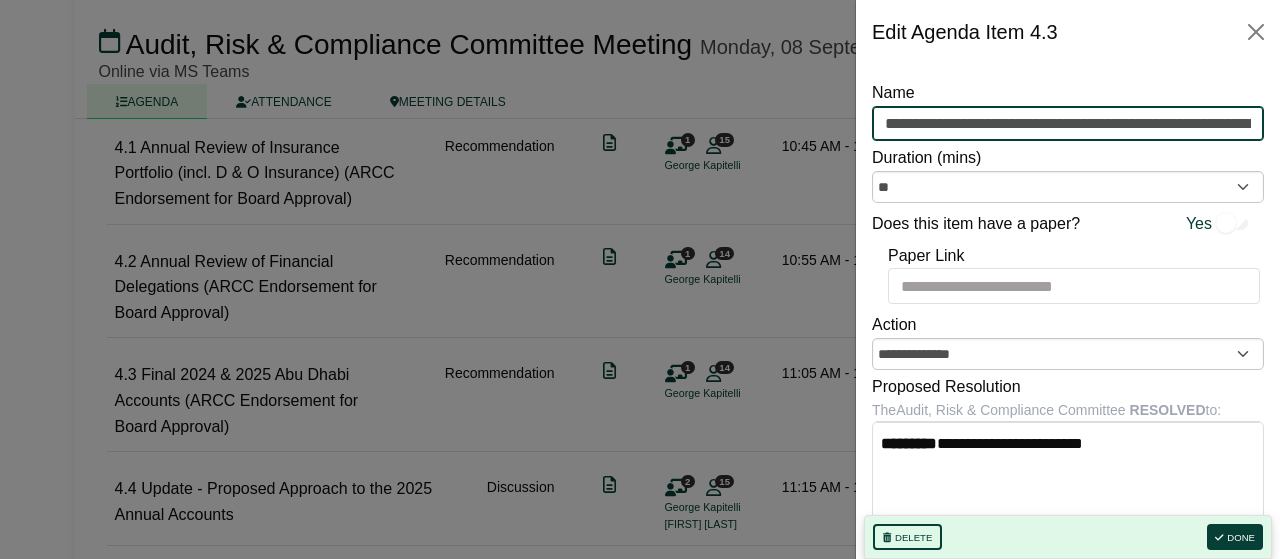 click on "**********" at bounding box center (1068, 124) 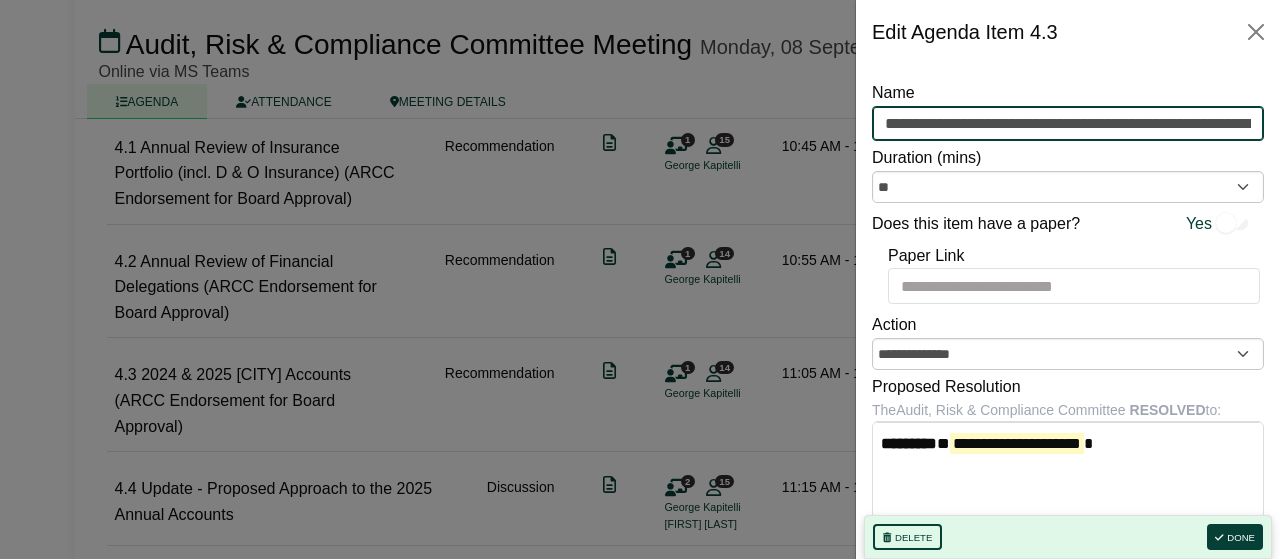 drag, startPoint x: 931, startPoint y: 120, endPoint x: 973, endPoint y: 117, distance: 42.107006 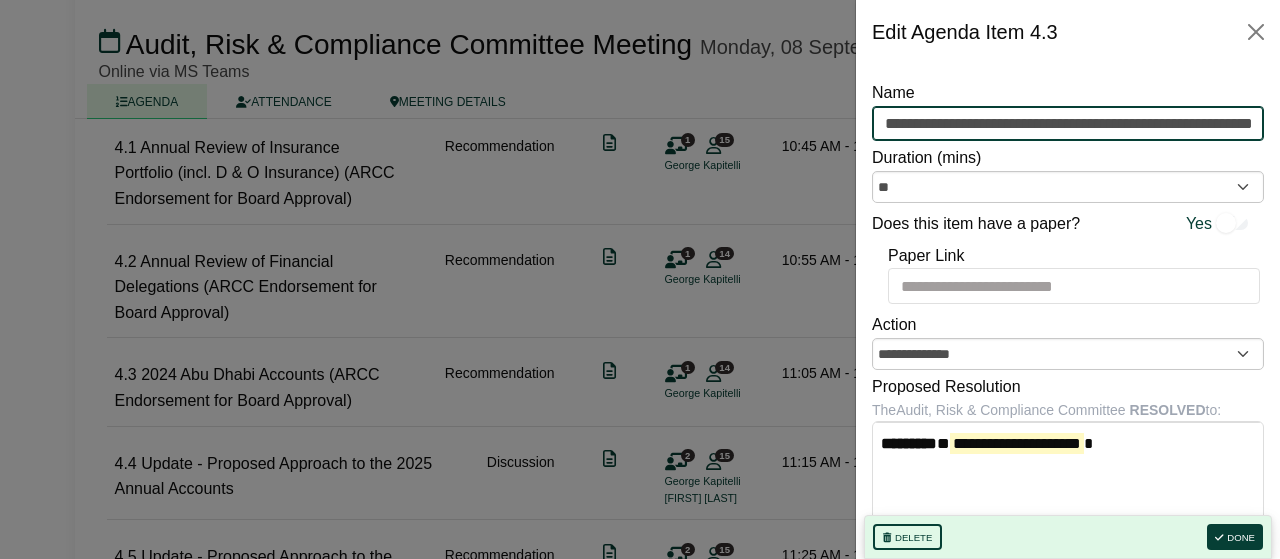click on "**********" at bounding box center (1068, 124) 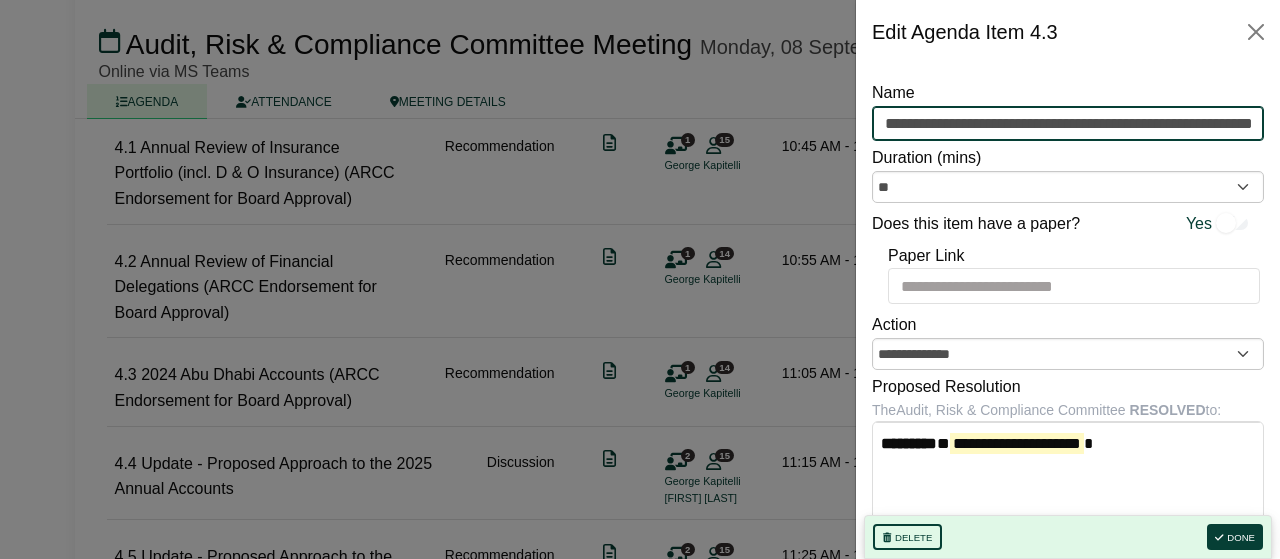 type on "**********" 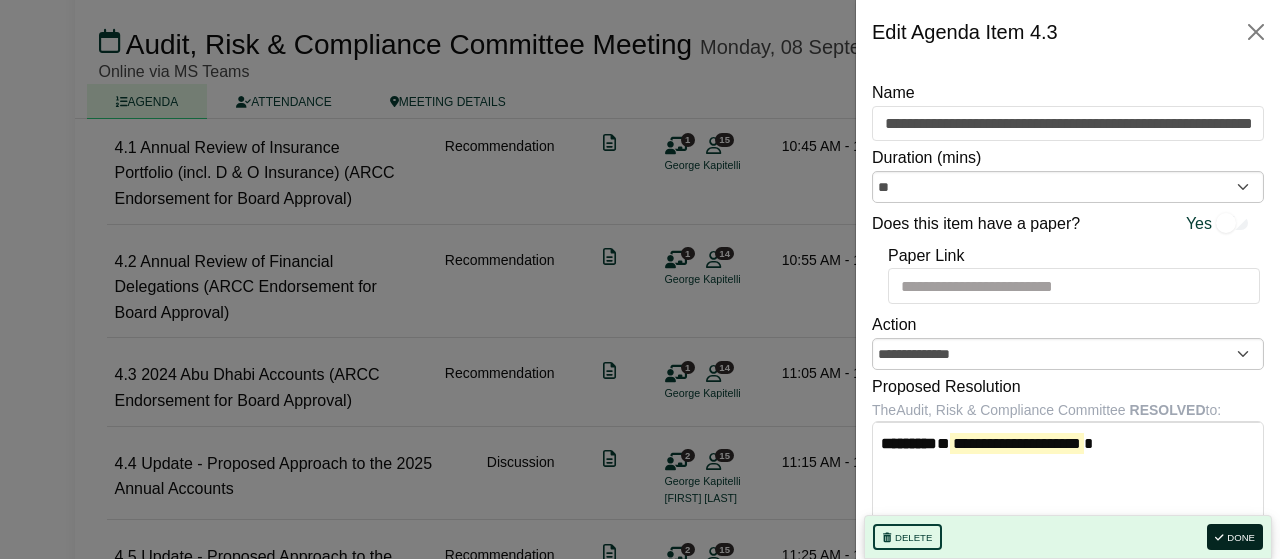 click on "Done" at bounding box center [1235, 537] 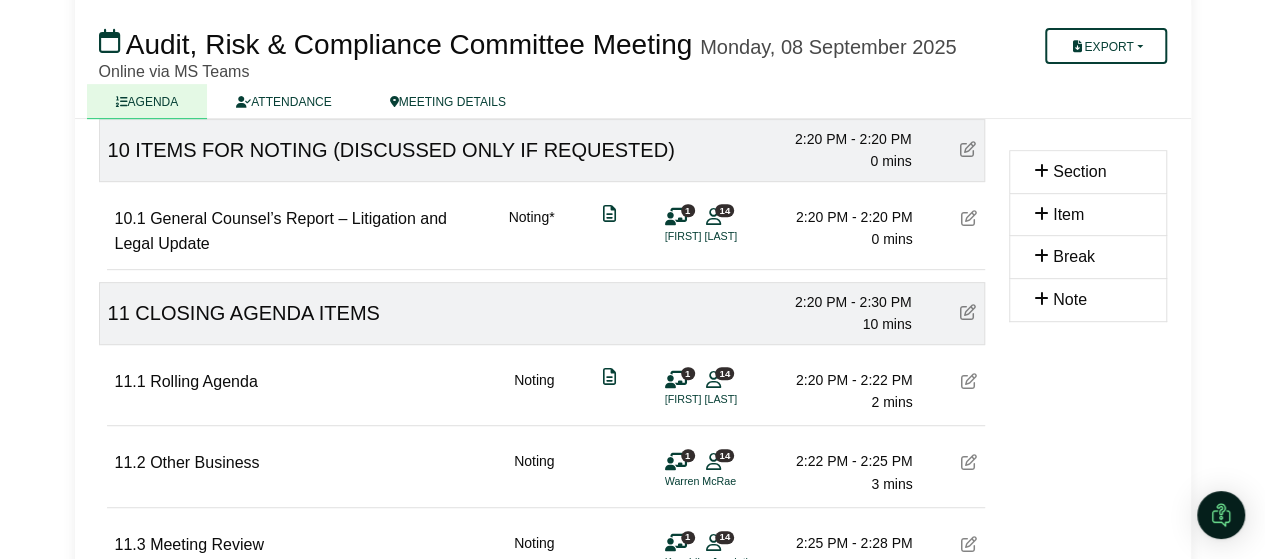 scroll, scrollTop: 4500, scrollLeft: 0, axis: vertical 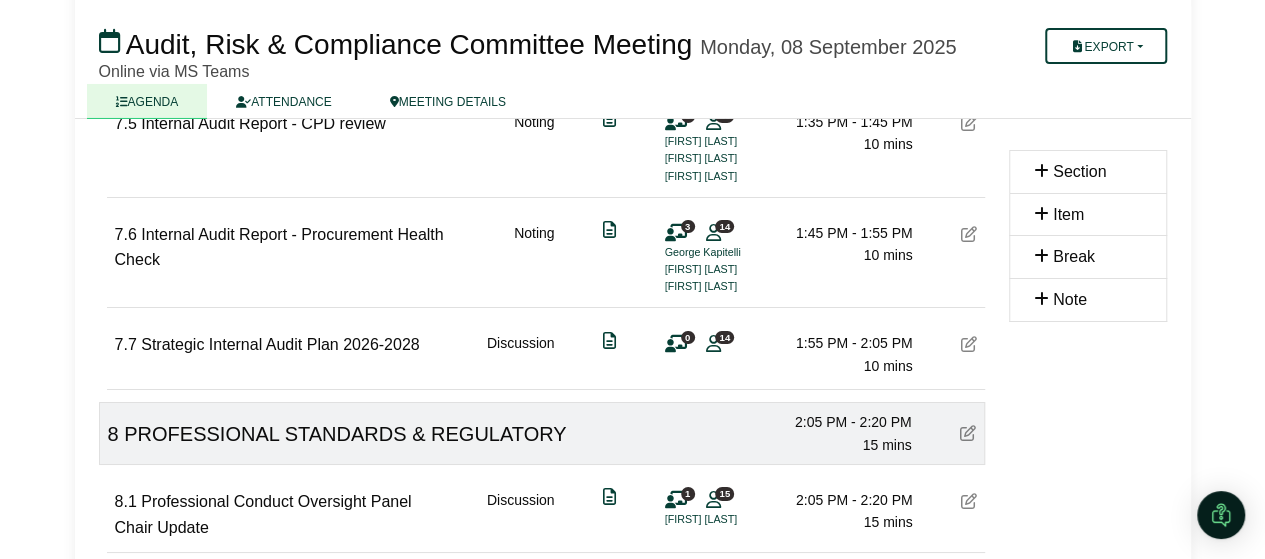 click at bounding box center (676, 344) 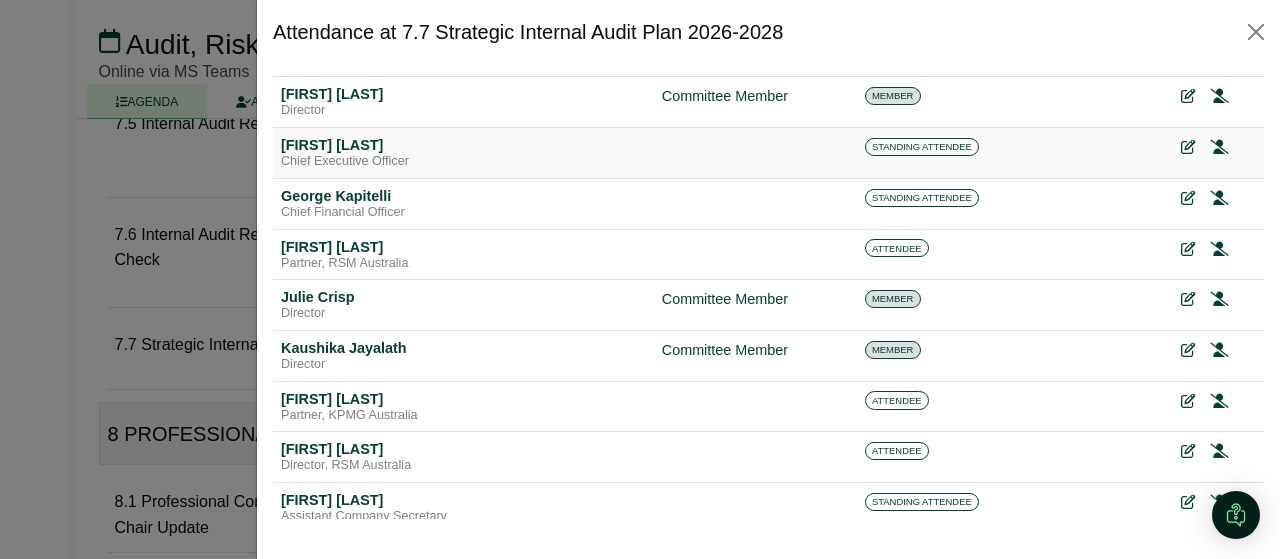 scroll, scrollTop: 200, scrollLeft: 0, axis: vertical 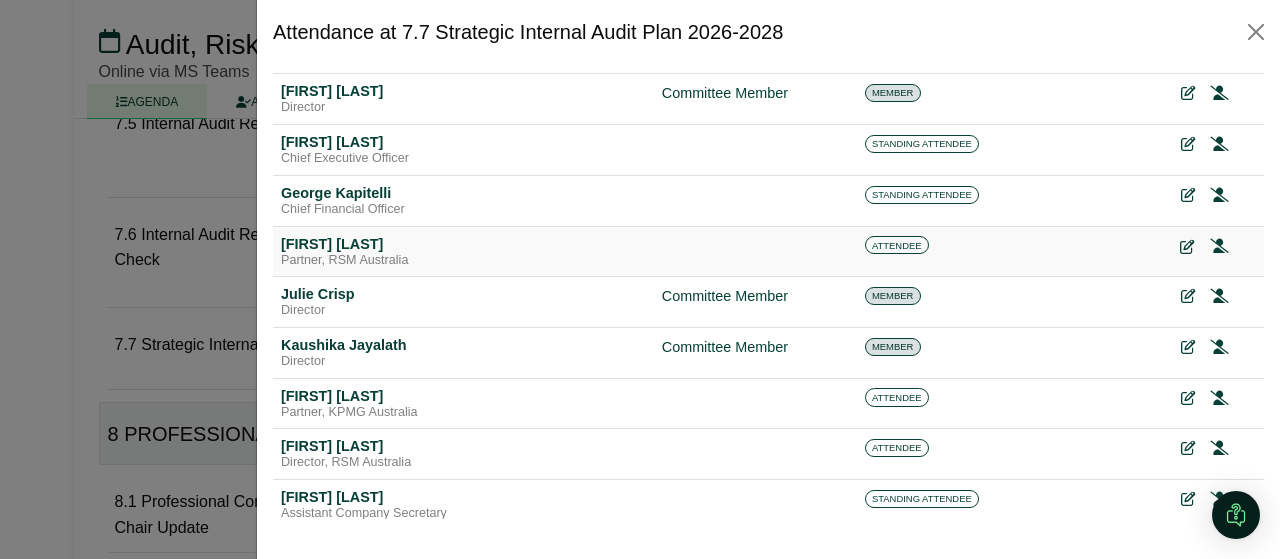 click at bounding box center (1187, 246) 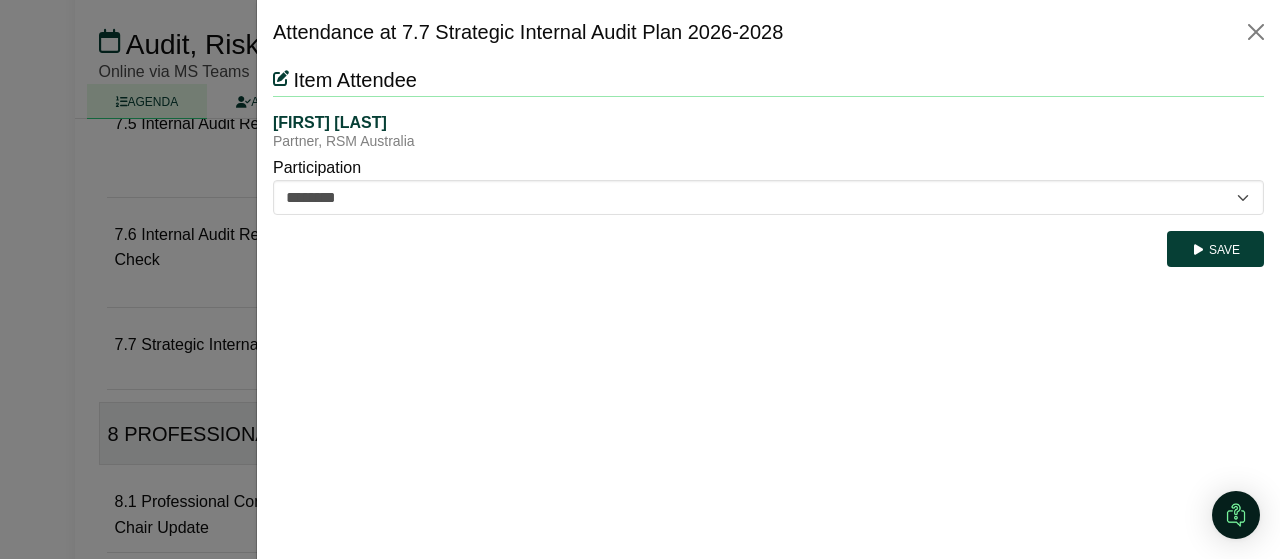 scroll, scrollTop: 0, scrollLeft: 0, axis: both 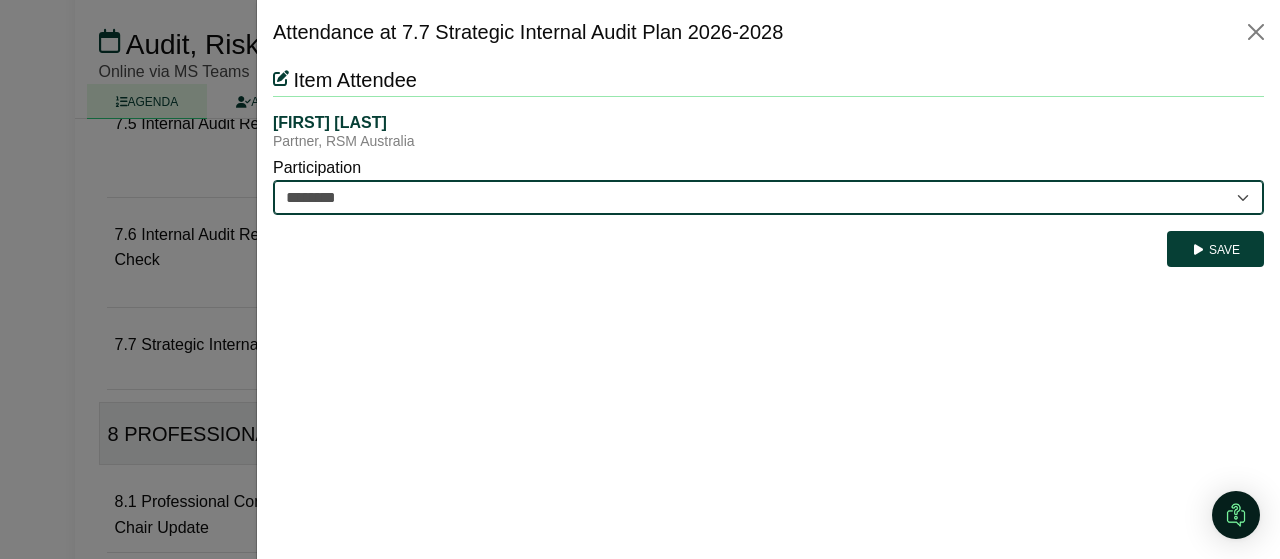 click on "*********
********" at bounding box center [768, 197] 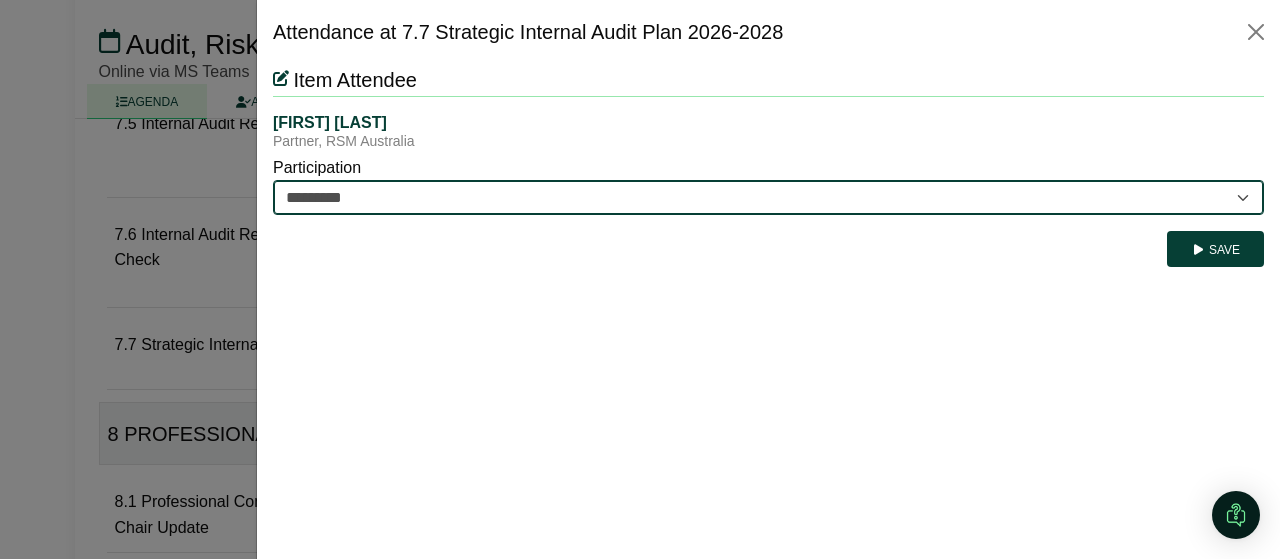 click on "*********
********" at bounding box center (768, 197) 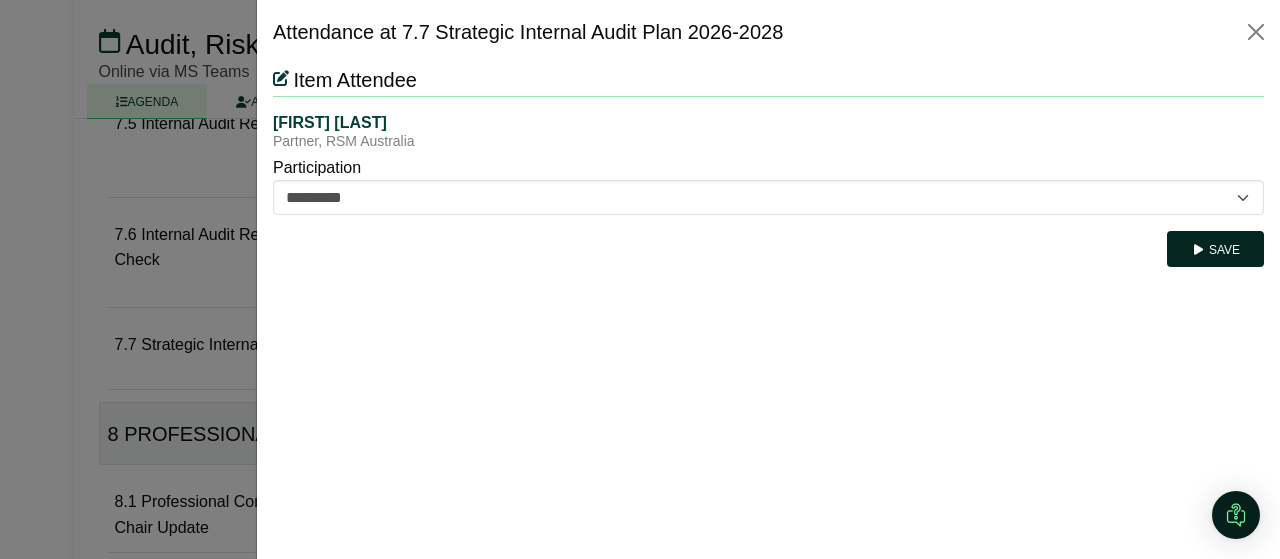 click on "Save" at bounding box center [1215, 249] 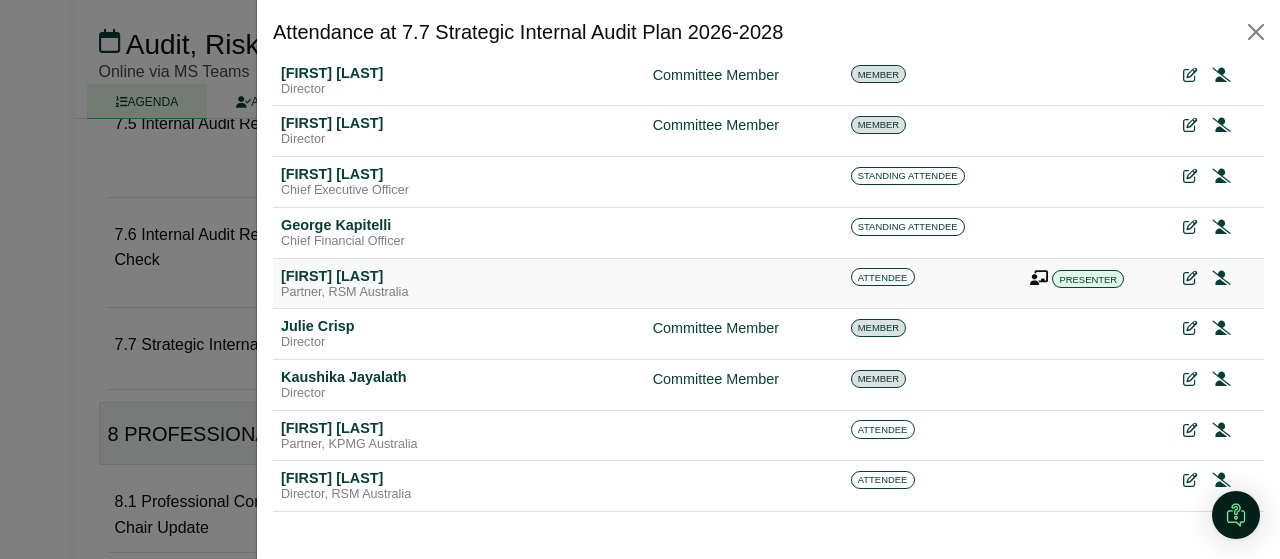 scroll, scrollTop: 200, scrollLeft: 0, axis: vertical 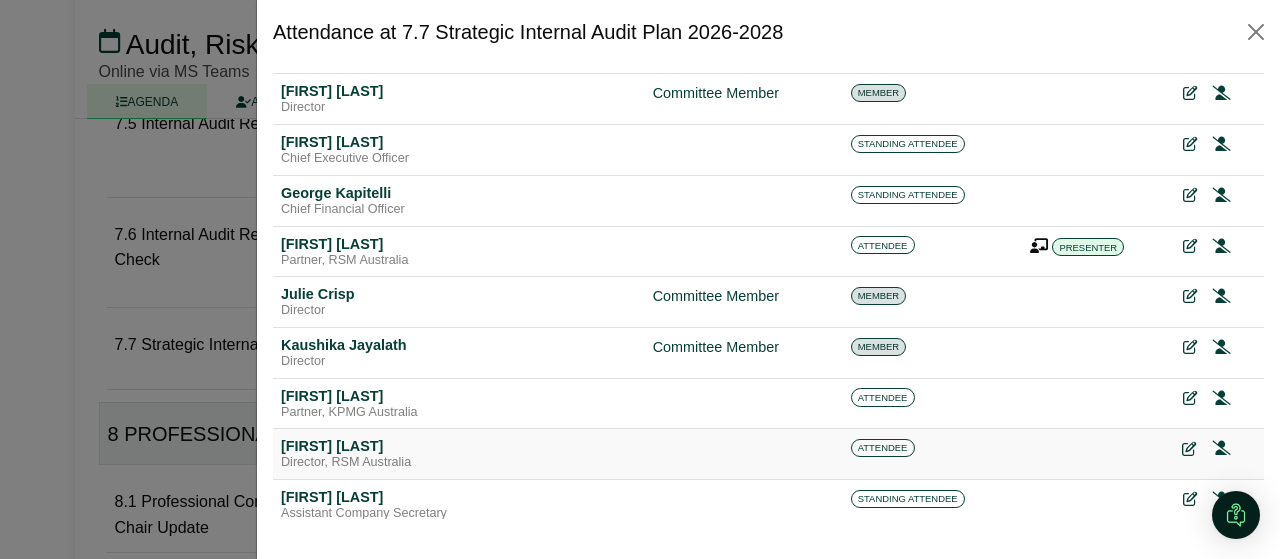click at bounding box center [1189, 449] 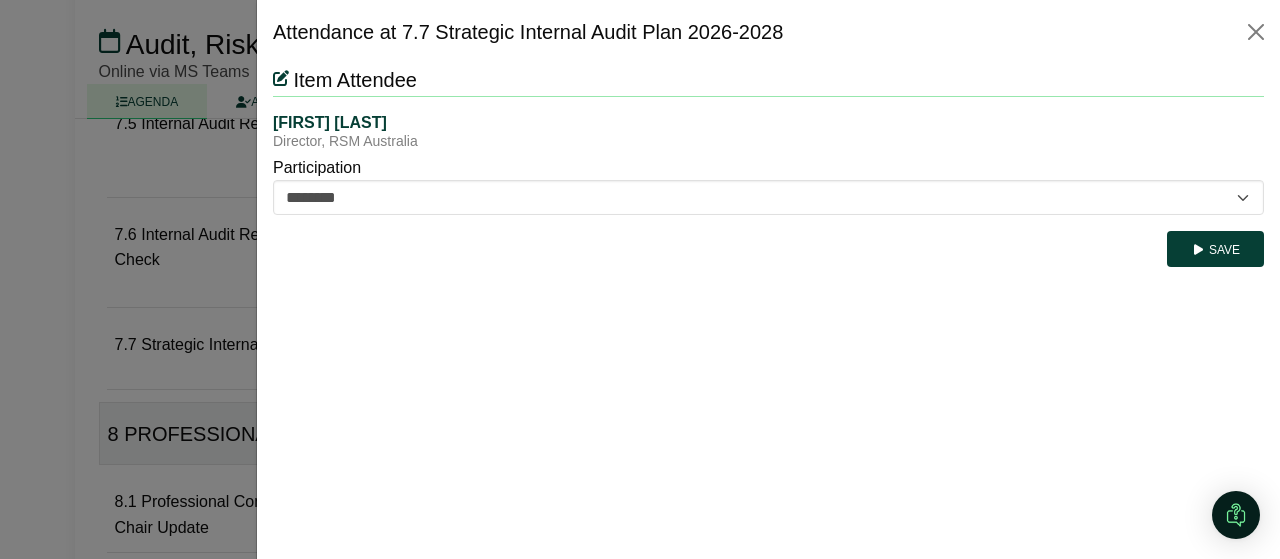 scroll, scrollTop: 0, scrollLeft: 0, axis: both 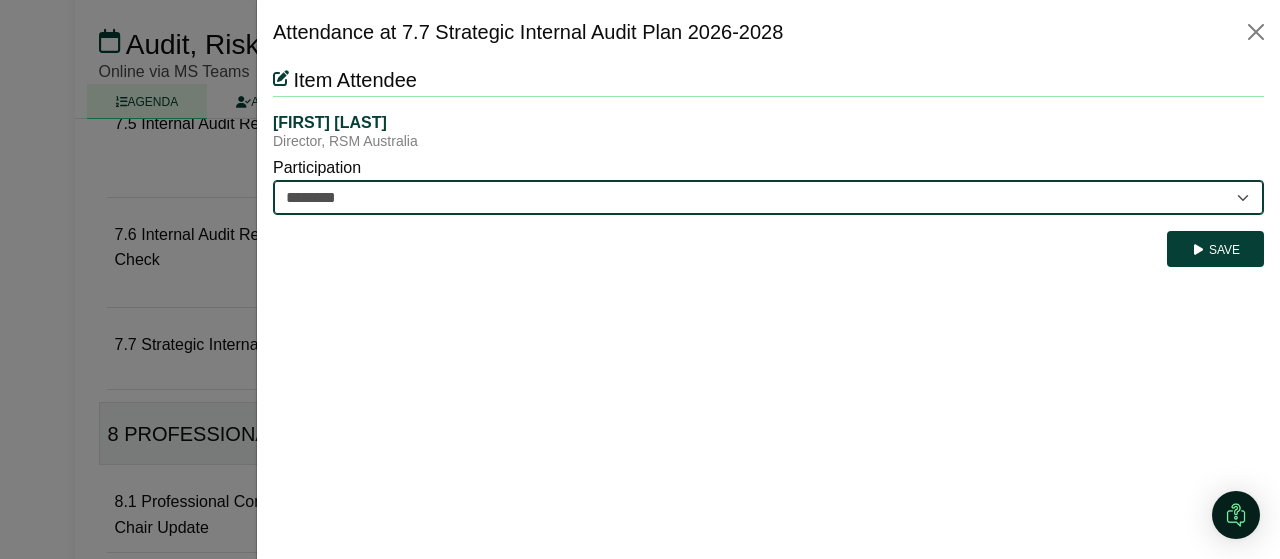 click on "*********
********" at bounding box center (768, 197) 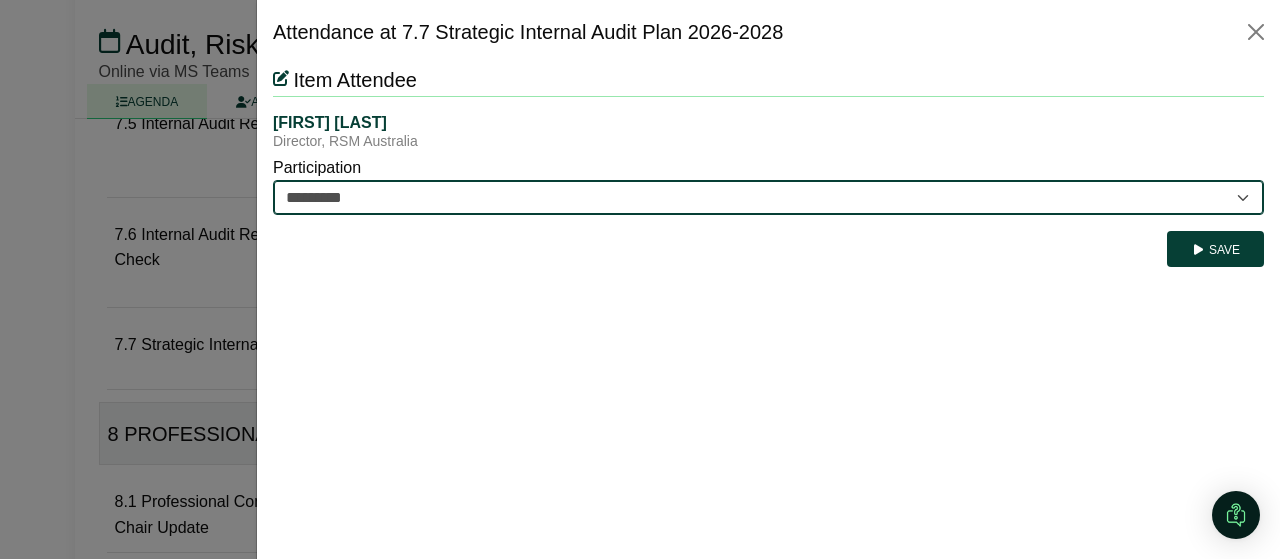 click on "*********
********" at bounding box center [768, 197] 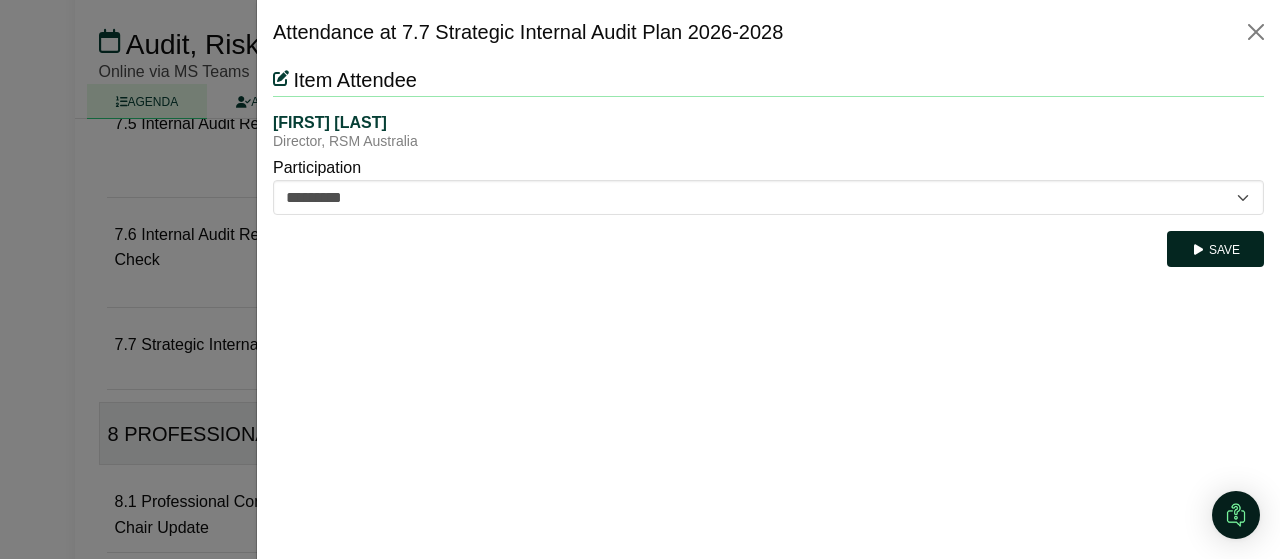 click on "Save" at bounding box center [1215, 249] 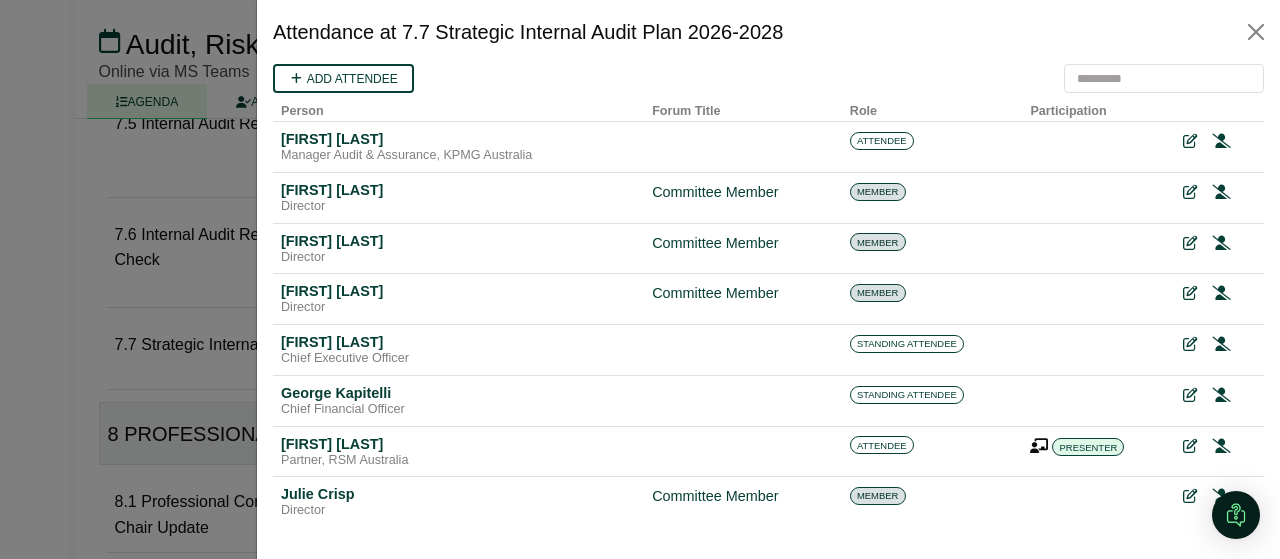 scroll, scrollTop: 0, scrollLeft: 0, axis: both 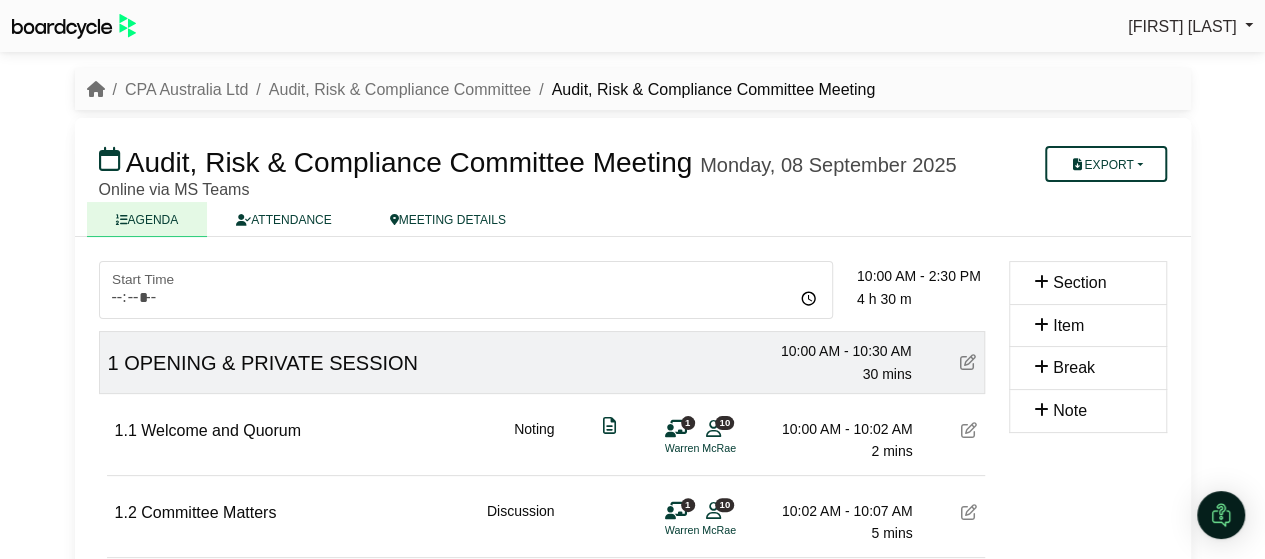 click on "[FIRST] [LAST]" at bounding box center (1182, 26) 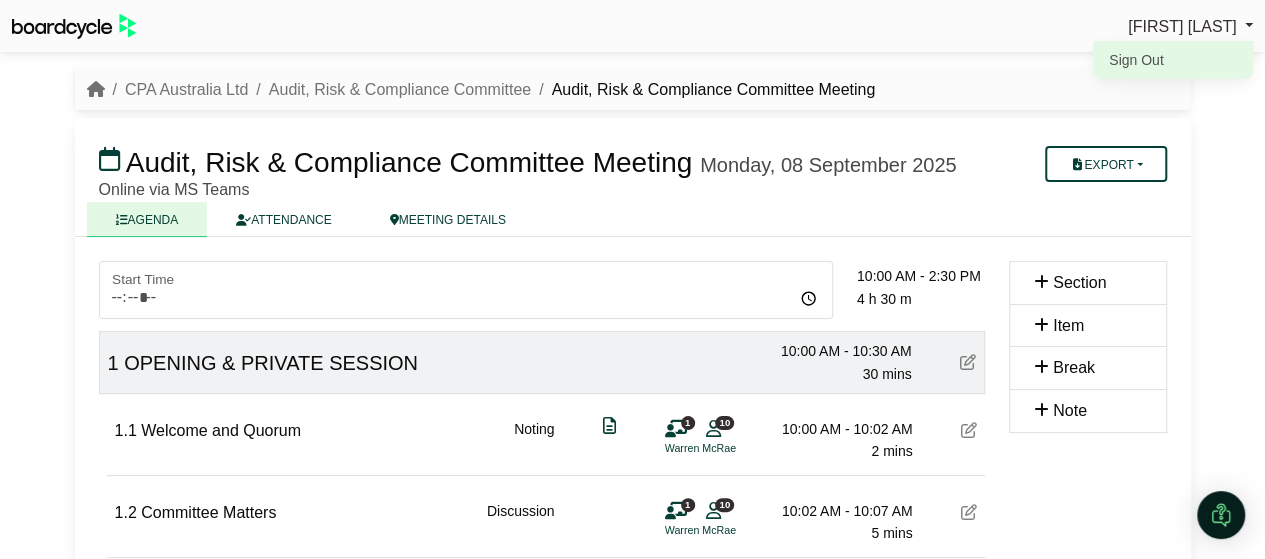 click on "Sign Out" 